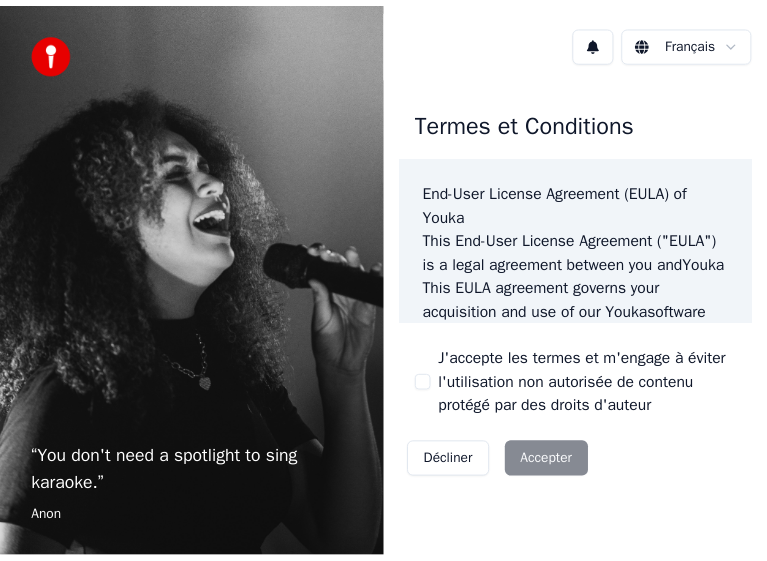 scroll, scrollTop: 0, scrollLeft: 0, axis: both 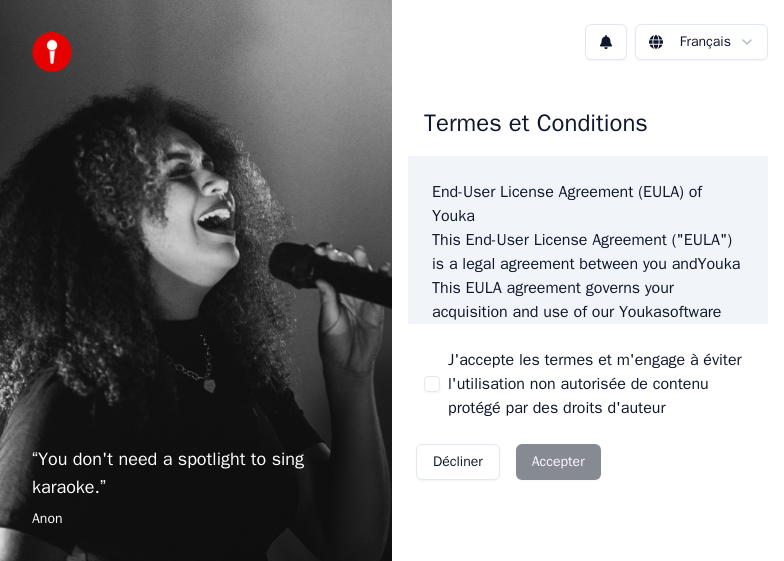 click on "J'accepte les termes et m'engage à éviter l'utilisation non autorisée de contenu protégé par des droits d'auteur" at bounding box center [432, 384] 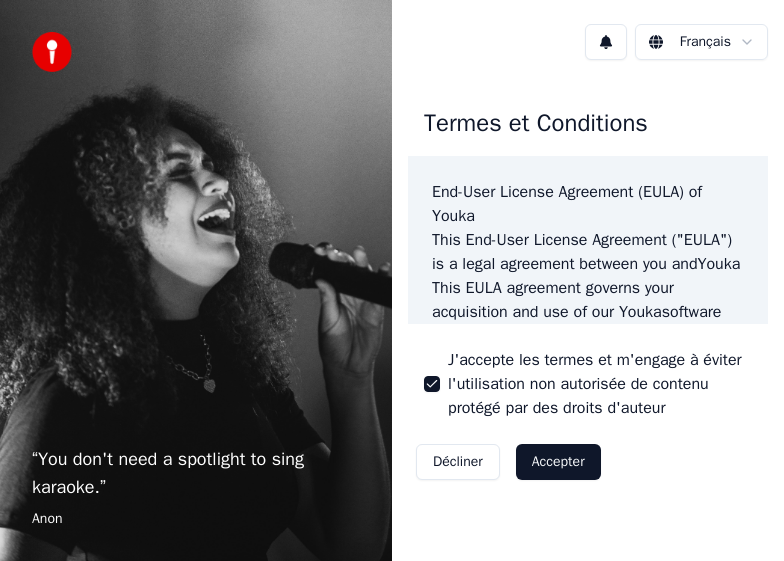 click on "Accepter" at bounding box center (558, 462) 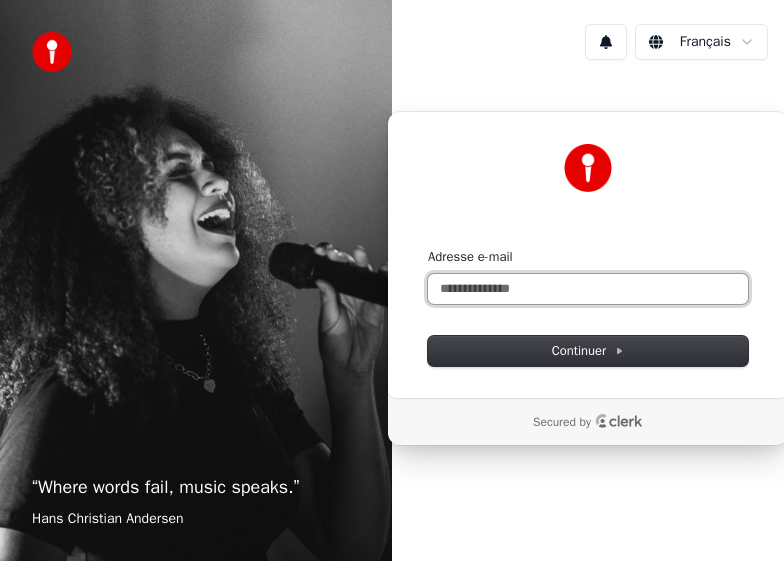 click on "Adresse e-mail" at bounding box center (588, 289) 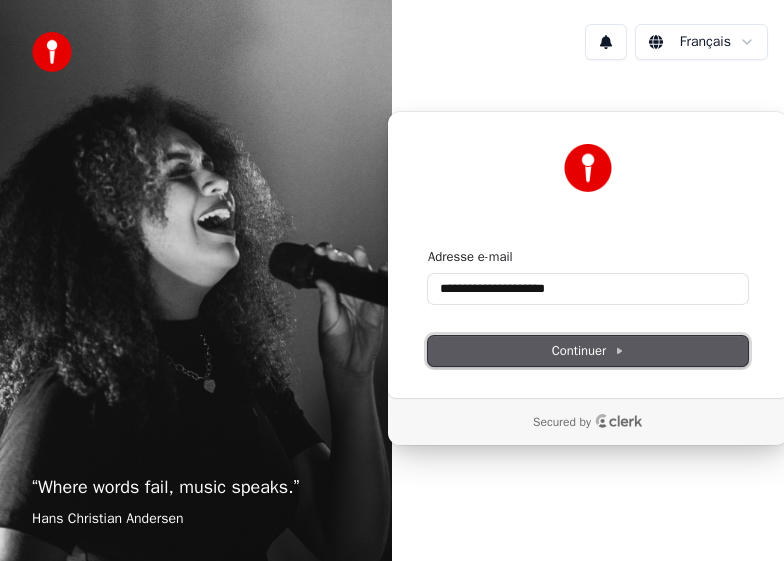 click on "Continuer" at bounding box center [588, 351] 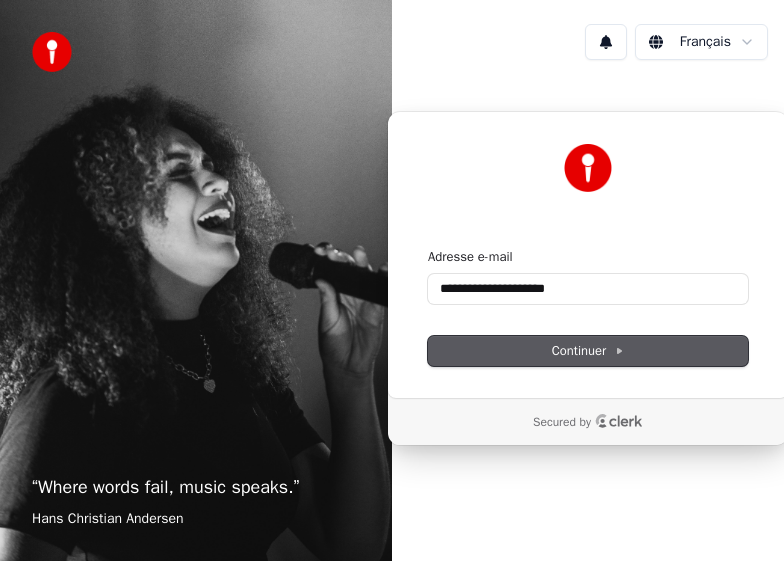 type on "**********" 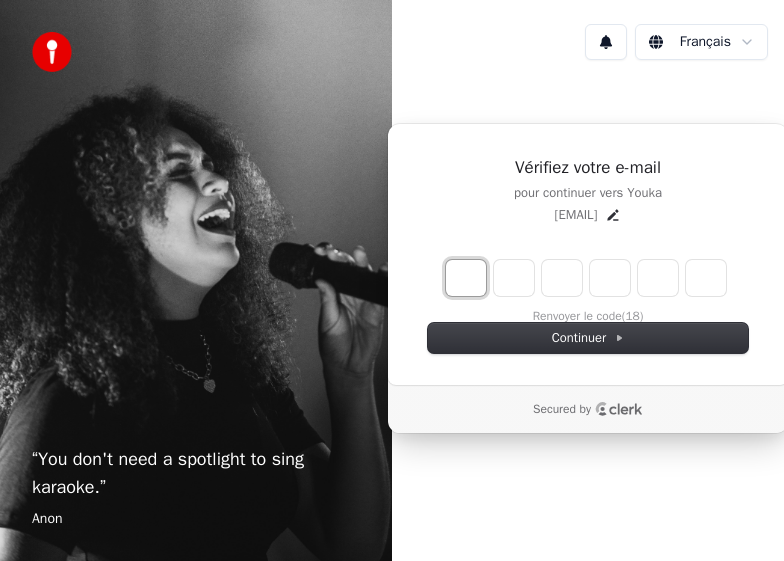 click at bounding box center (466, 278) 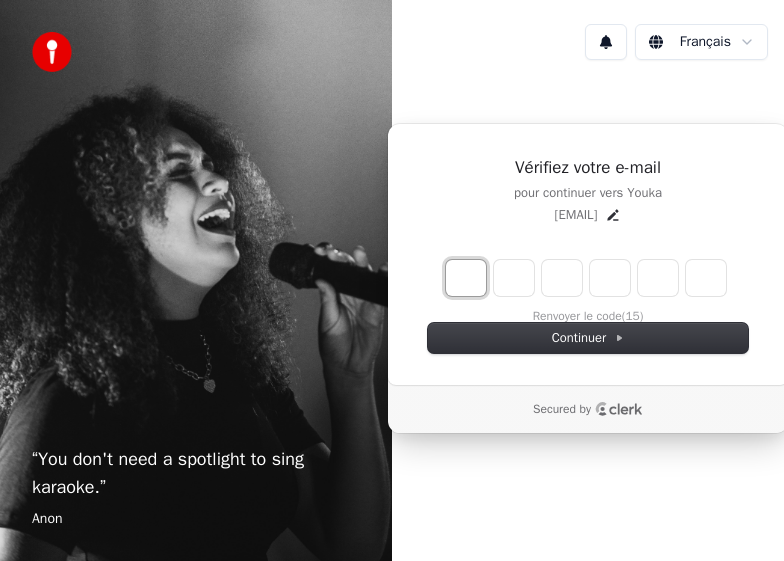 type on "*" 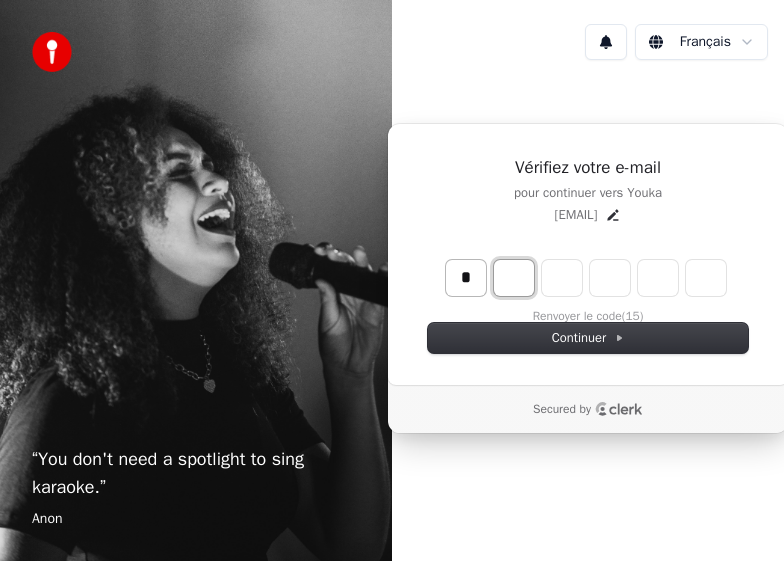 type on "*" 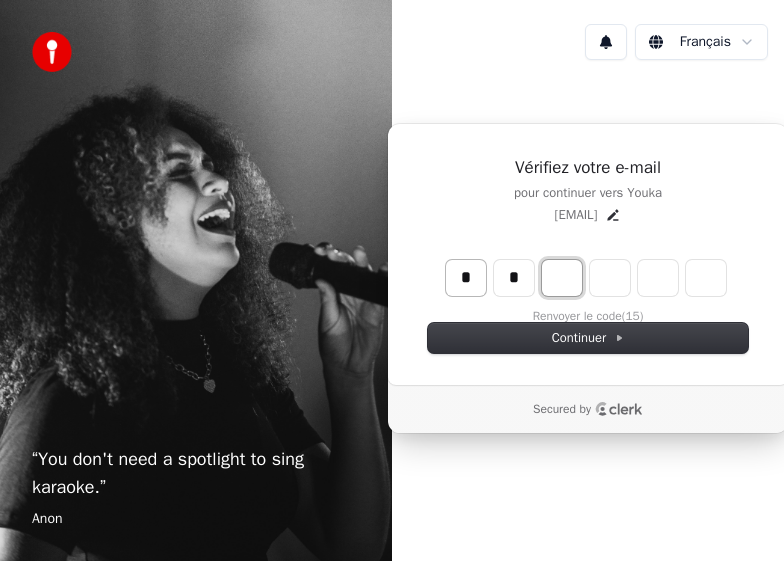 type on "**" 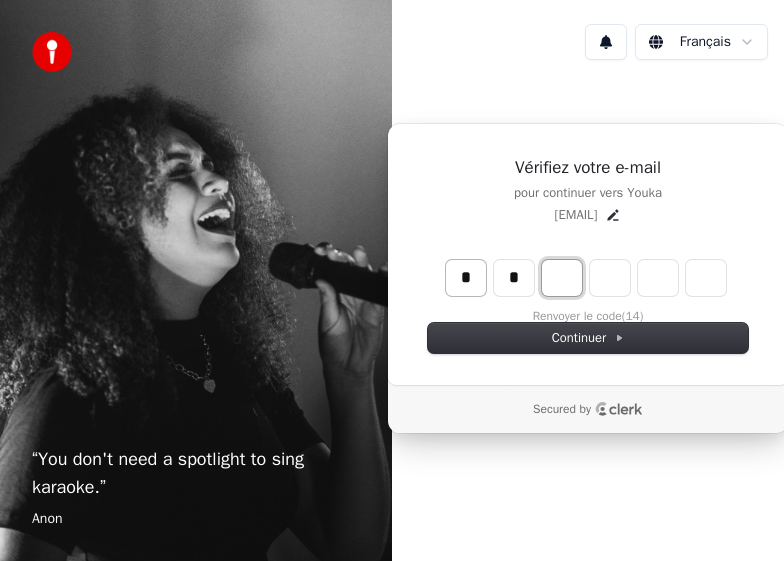 type on "*" 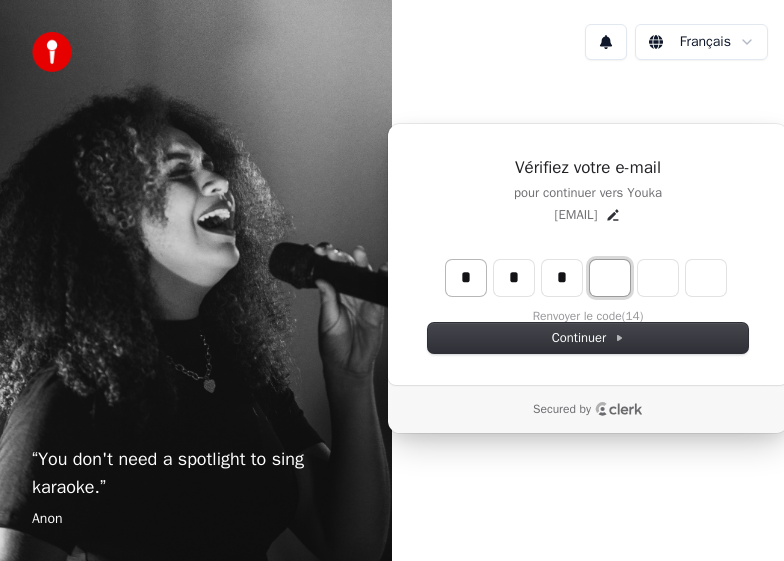 type on "***" 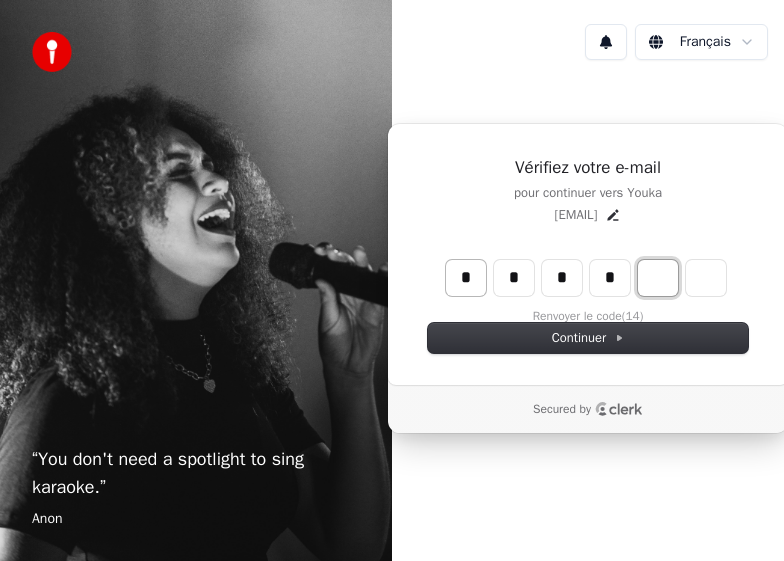 type on "****" 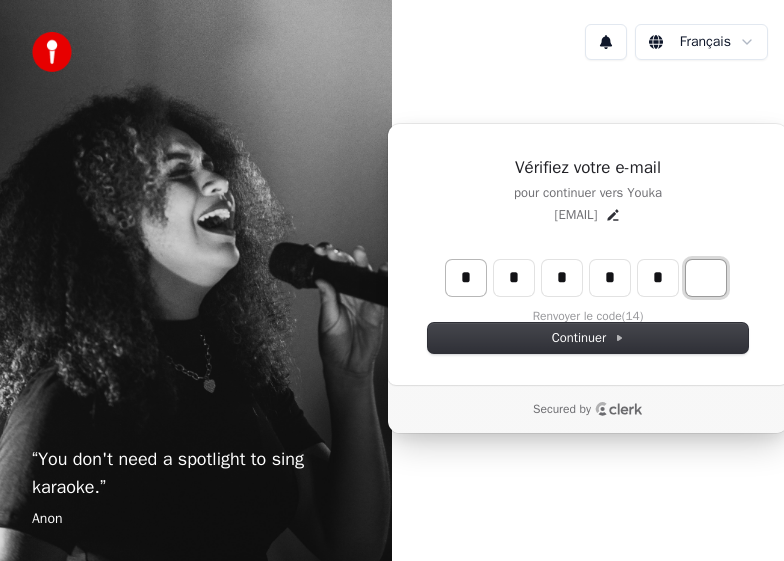 type on "******" 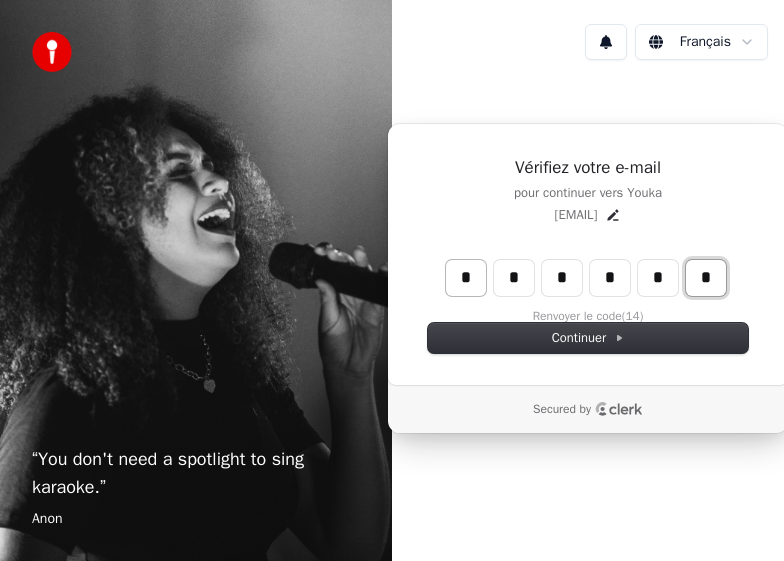 type on "*" 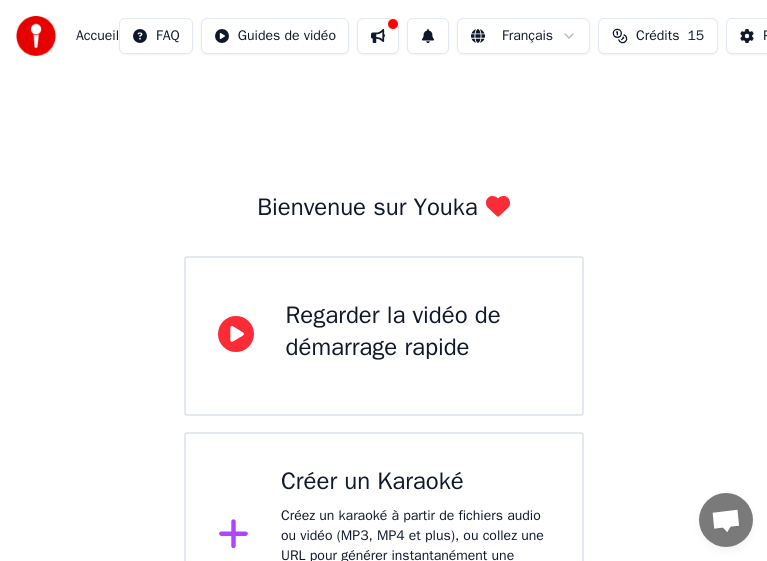 click on "Bienvenue sur Youka Regarder la vidéo de démarrage rapide Créer un Karaoké Créez un karaoké à partir de fichiers audio ou vidéo (MP3, MP4 et plus), ou collez une URL pour générer instantanément une vidéo de karaoké avec des paroles synchronisées." at bounding box center (383, 356) 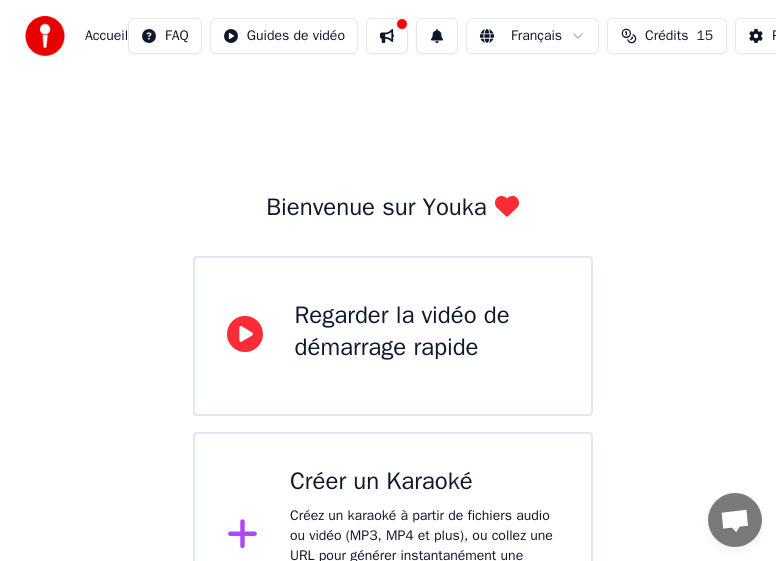 scroll, scrollTop: 79, scrollLeft: 0, axis: vertical 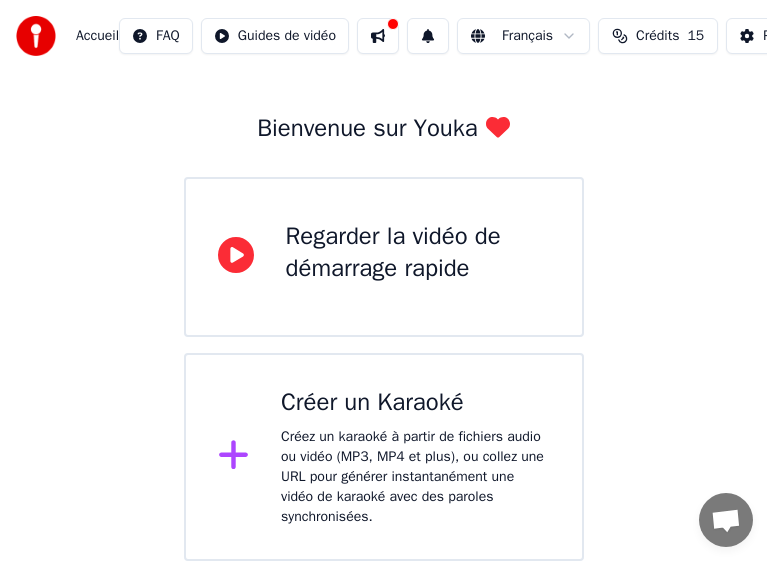 click on "Créez un karaoké à partir de fichiers audio ou vidéo (MP3, MP4 et plus), ou collez une URL pour générer instantanément une vidéo de karaoké avec des paroles synchronisées." at bounding box center [415, 477] 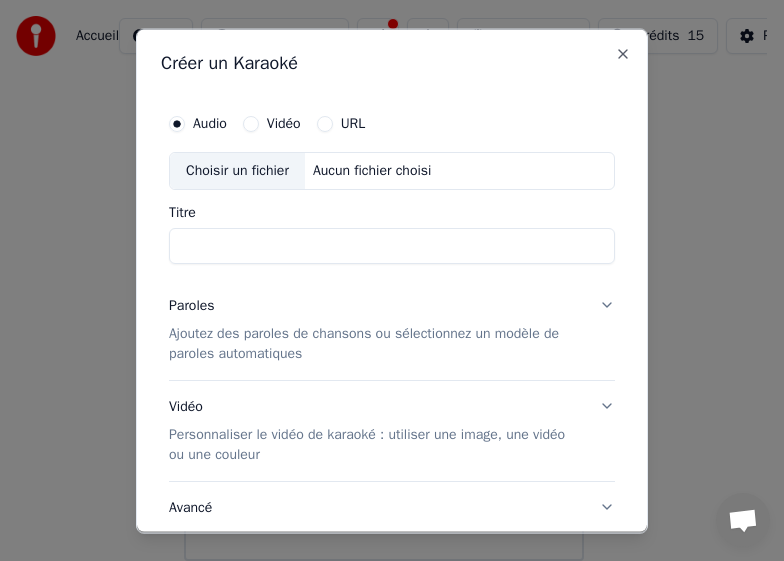 click on "Vidéo" at bounding box center [272, 123] 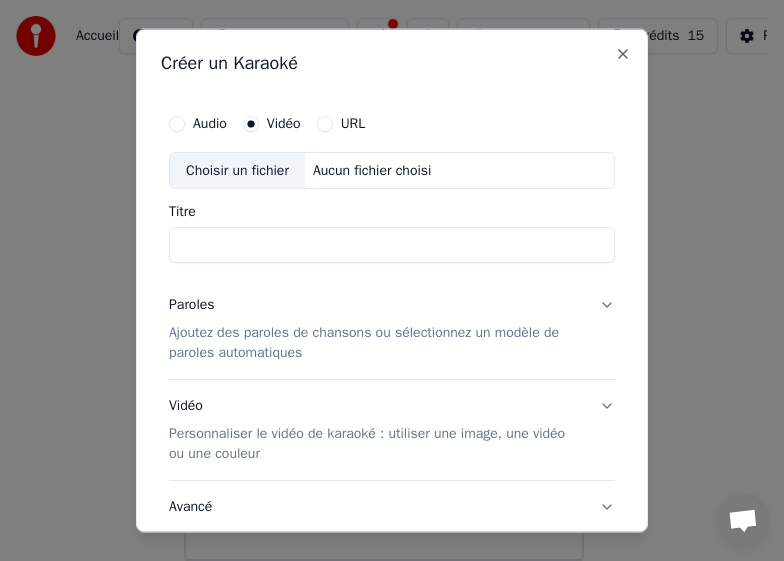 click on "Audio Vidéo URL" at bounding box center [392, 123] 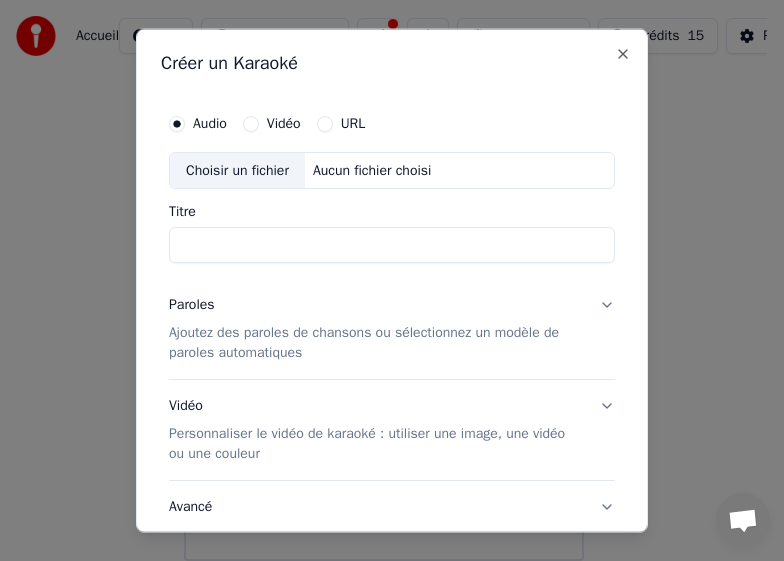 click on "Paroles Ajoutez des paroles de chansons ou sélectionnez un modèle de paroles automatiques" at bounding box center [392, 329] 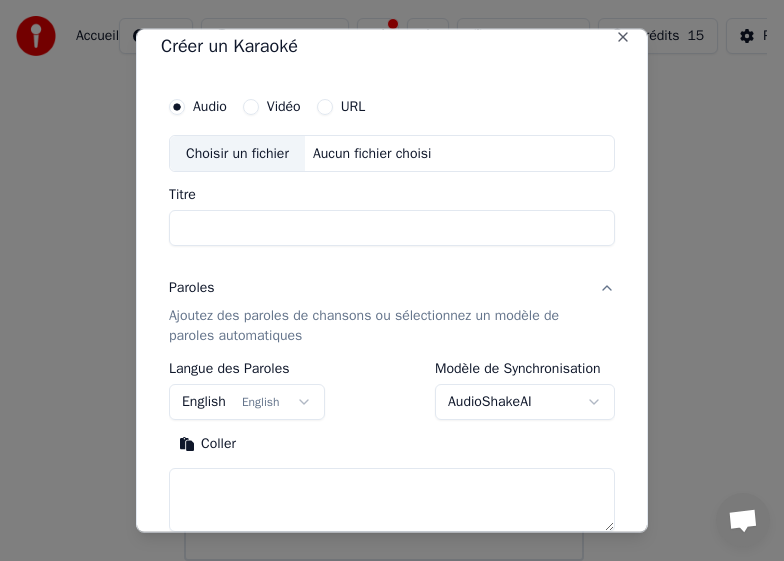 scroll, scrollTop: 0, scrollLeft: 0, axis: both 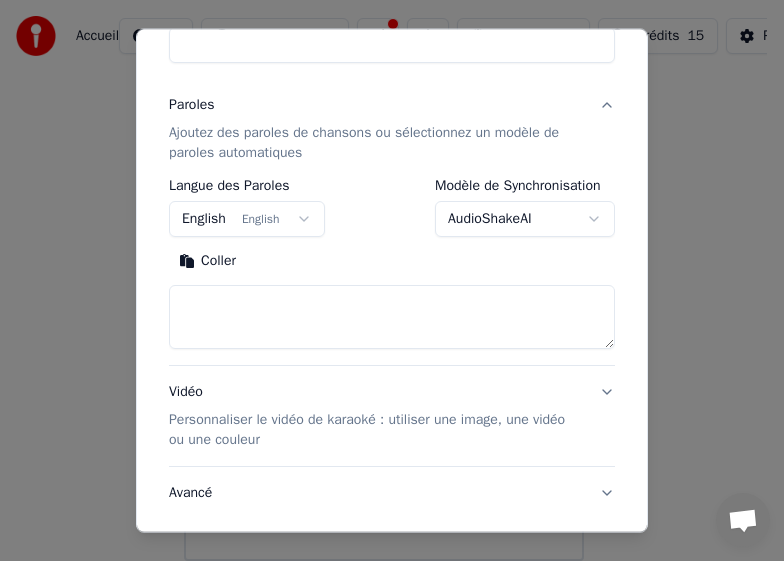 click on "English English" at bounding box center (247, 219) 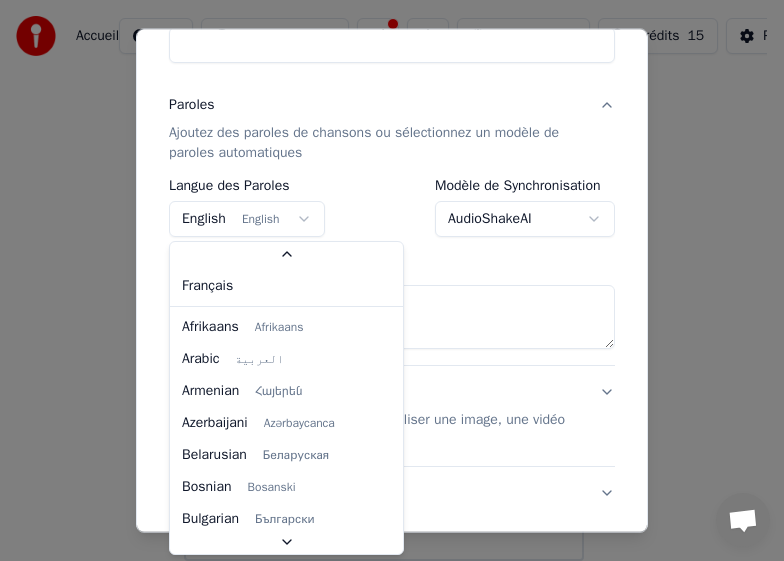 scroll, scrollTop: 69, scrollLeft: 0, axis: vertical 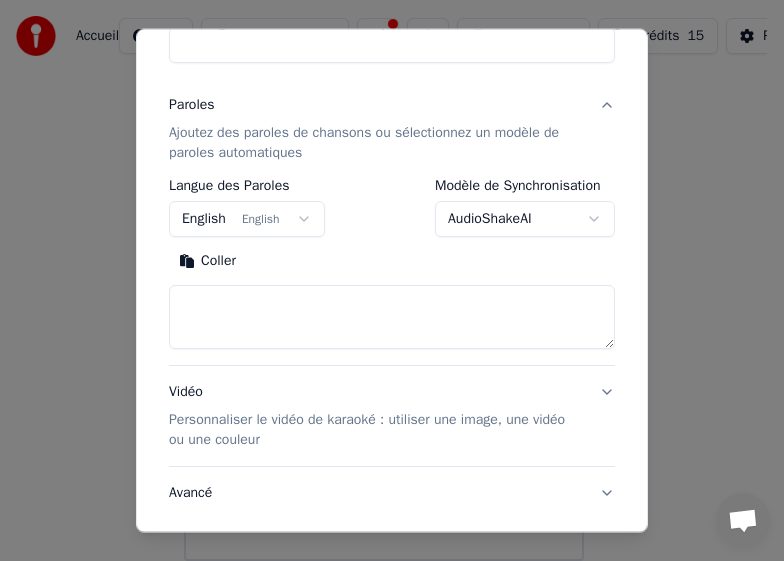 click on "**********" at bounding box center [383, 241] 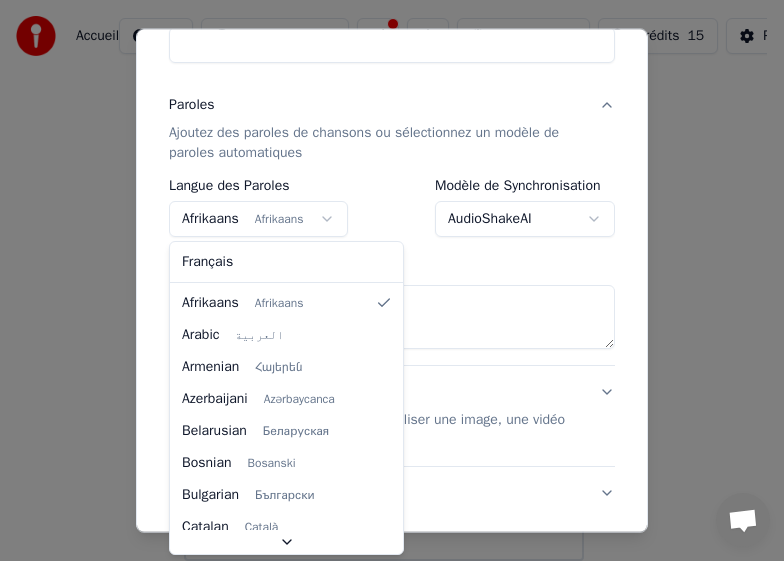 click on "**********" at bounding box center [383, 241] 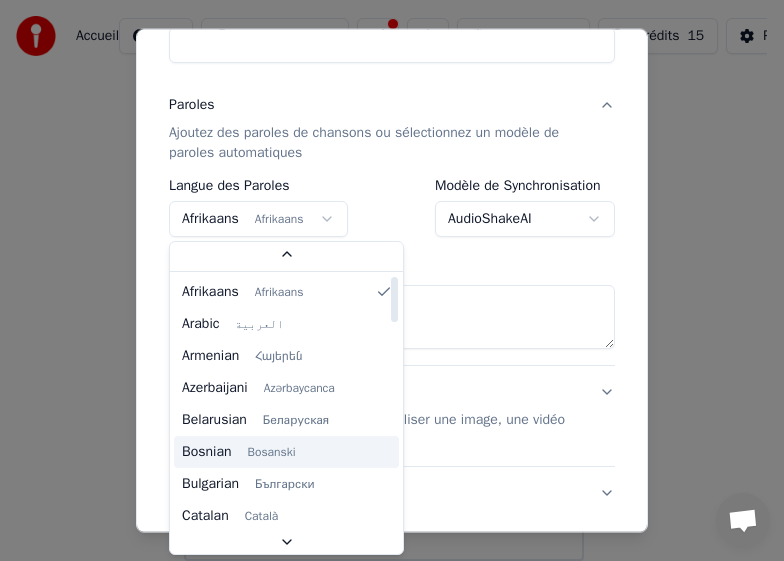 scroll, scrollTop: 49, scrollLeft: 0, axis: vertical 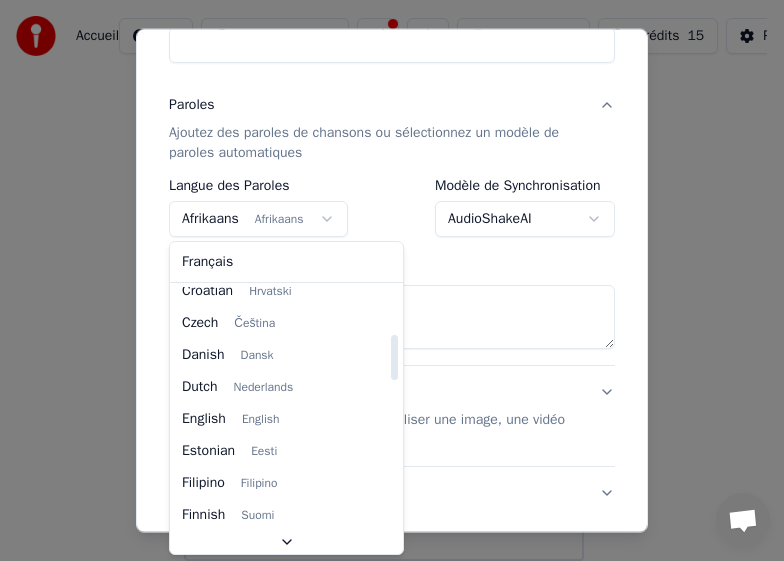 click on "**********" at bounding box center (383, 241) 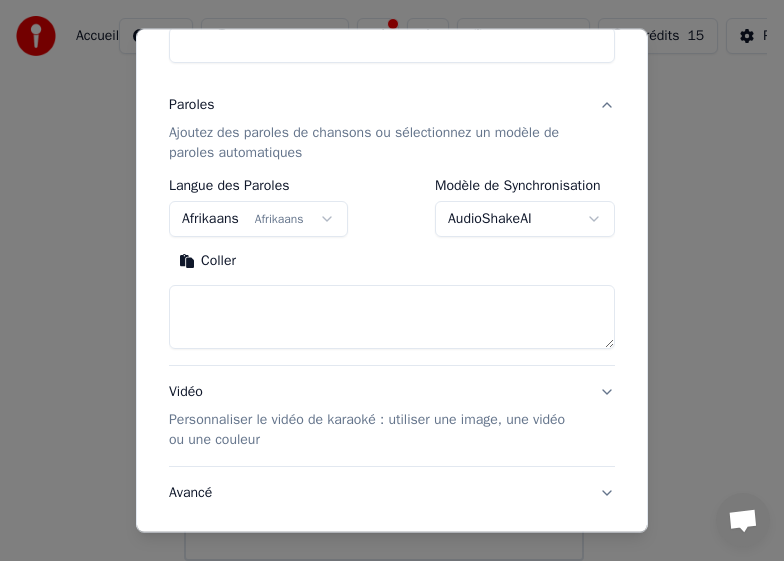select on "**" 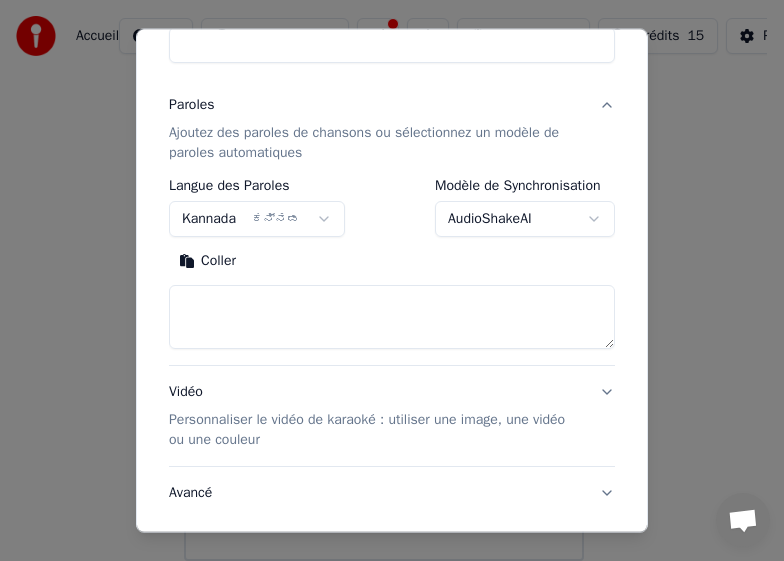 click at bounding box center (392, 317) 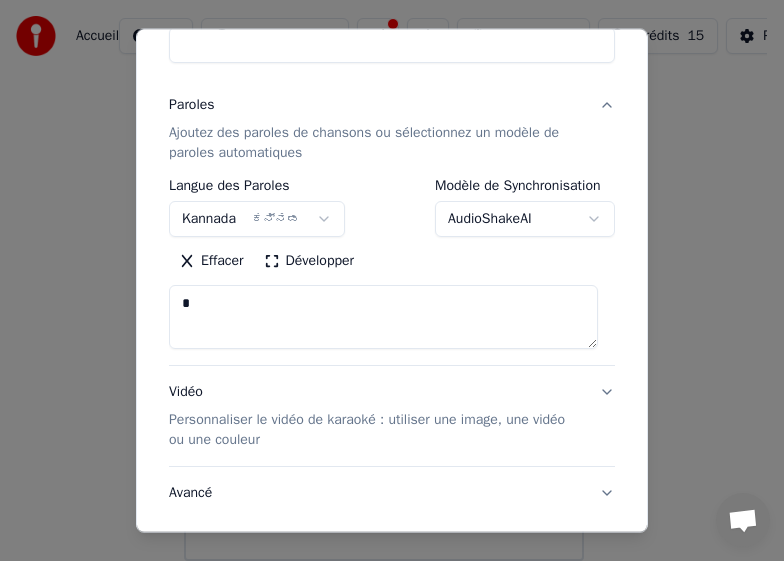 type 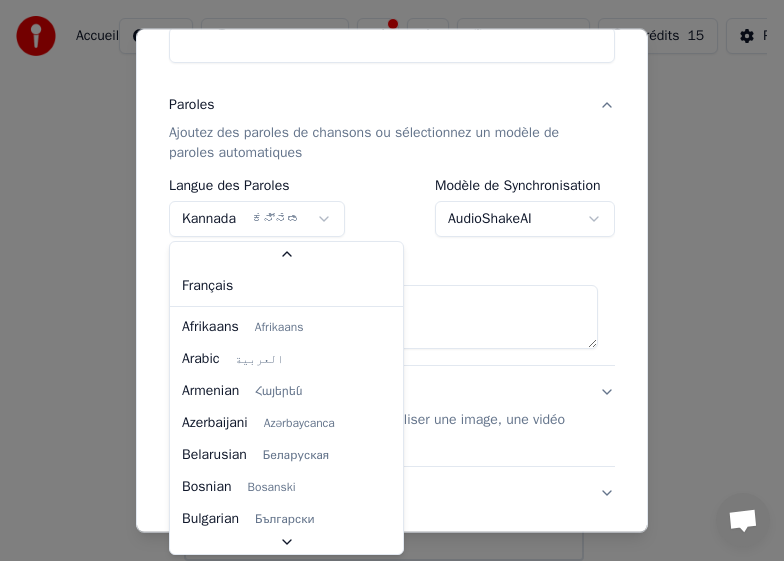 click on "**********" at bounding box center [383, 241] 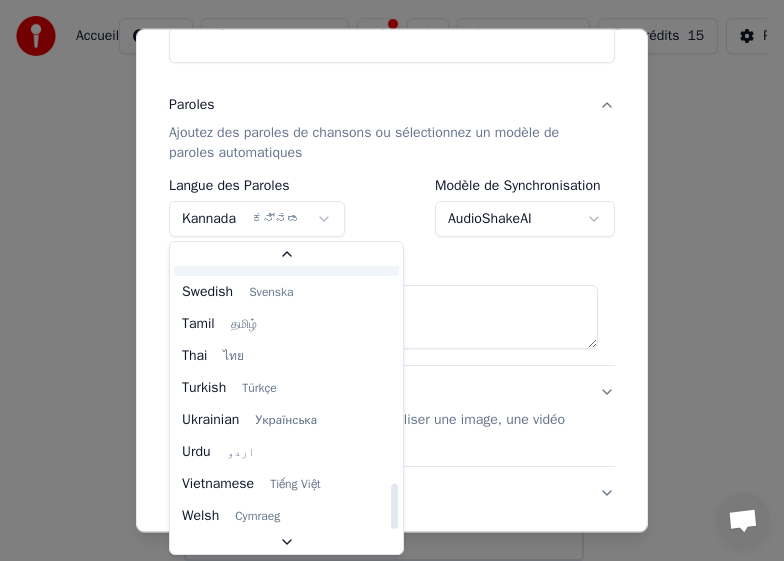 scroll, scrollTop: 1535, scrollLeft: 0, axis: vertical 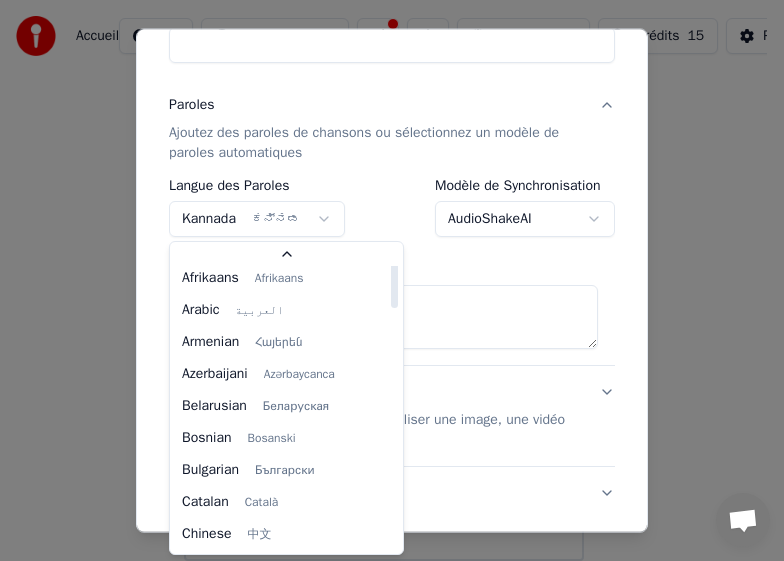 drag, startPoint x: 395, startPoint y: 525, endPoint x: 388, endPoint y: 270, distance: 255.09605 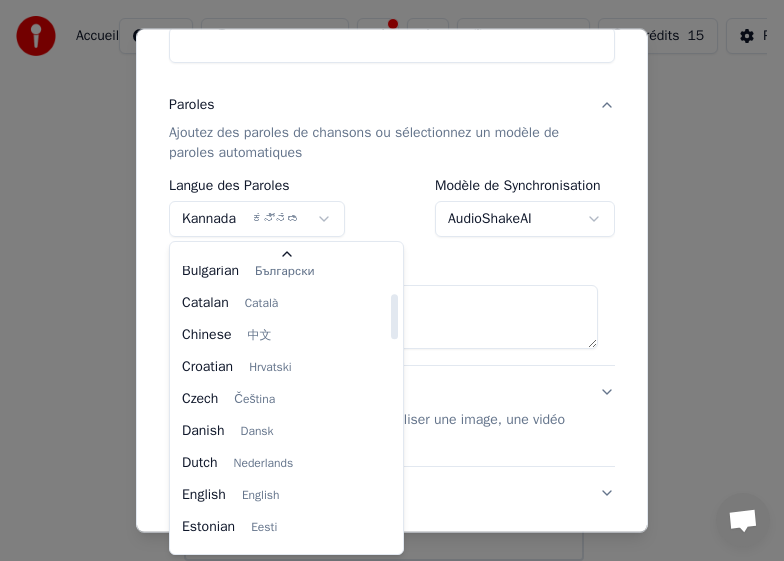 scroll, scrollTop: 200, scrollLeft: 0, axis: vertical 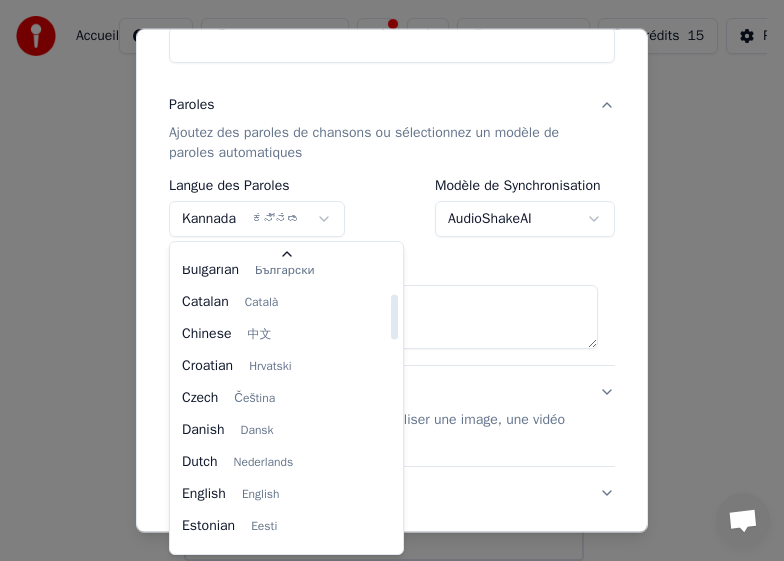 select on "**" 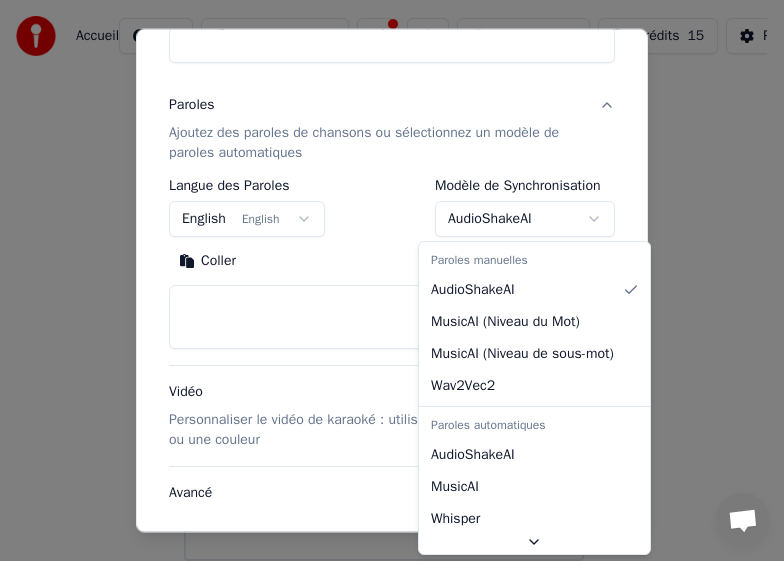 click on "**********" at bounding box center (383, 241) 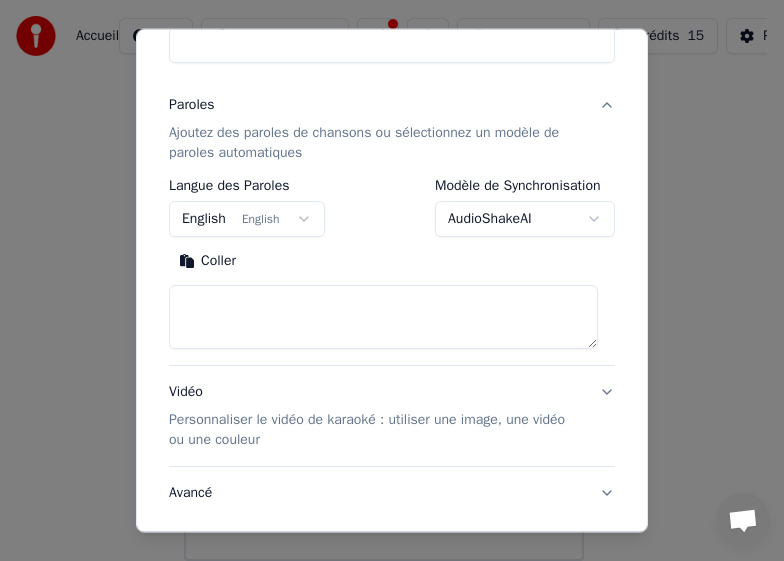 click on "**********" at bounding box center [383, 241] 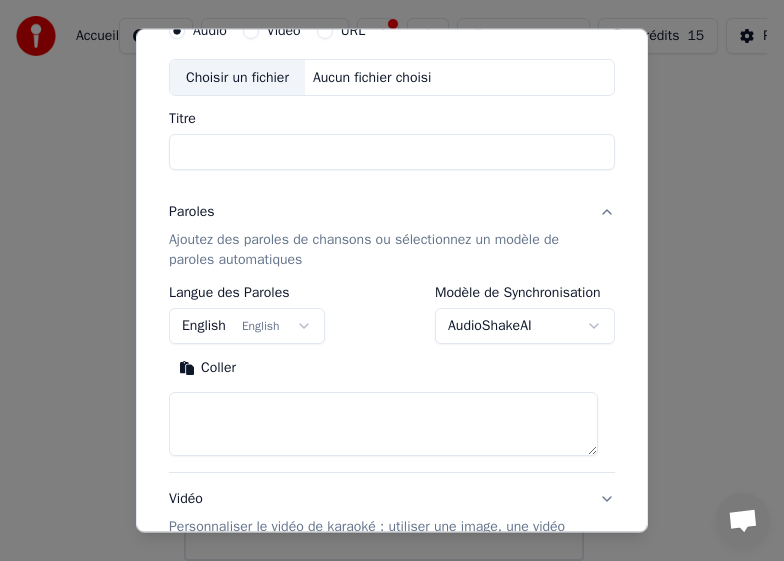 scroll, scrollTop: 0, scrollLeft: 0, axis: both 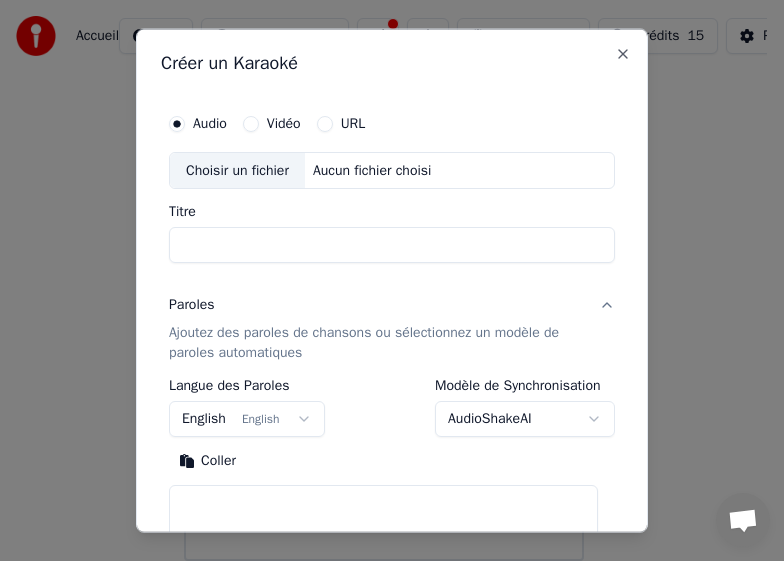 click on "Choisir un fichier" at bounding box center (237, 170) 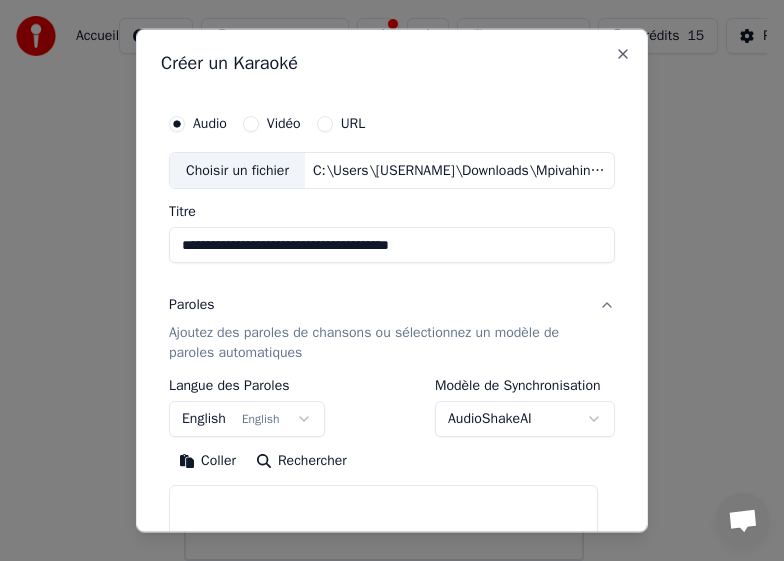 drag, startPoint x: 477, startPoint y: 245, endPoint x: 402, endPoint y: 241, distance: 75.10659 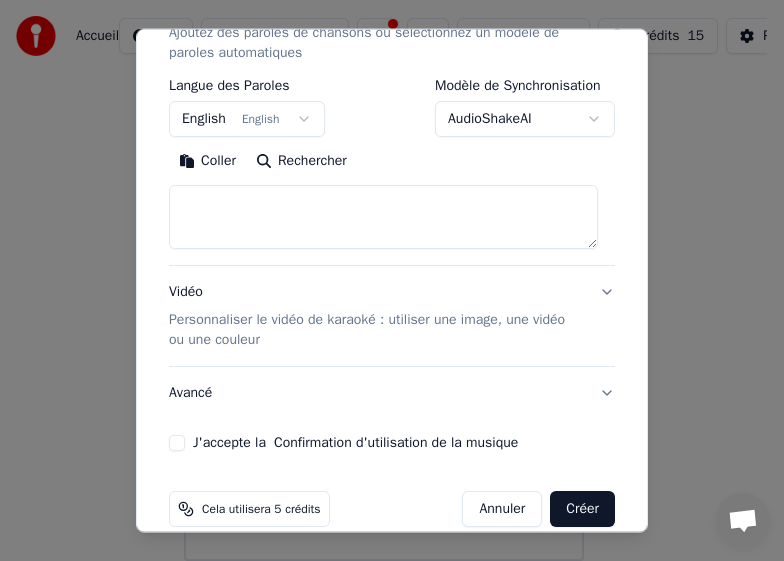 scroll, scrollTop: 327, scrollLeft: 0, axis: vertical 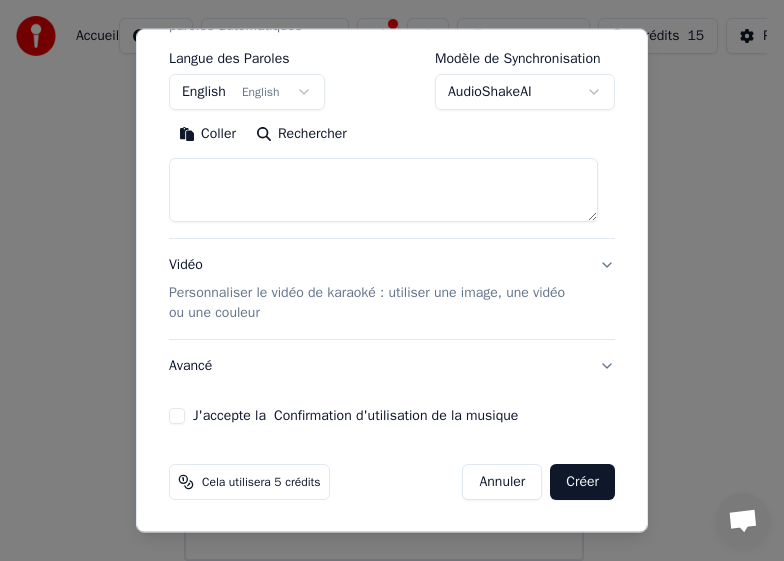 type on "**********" 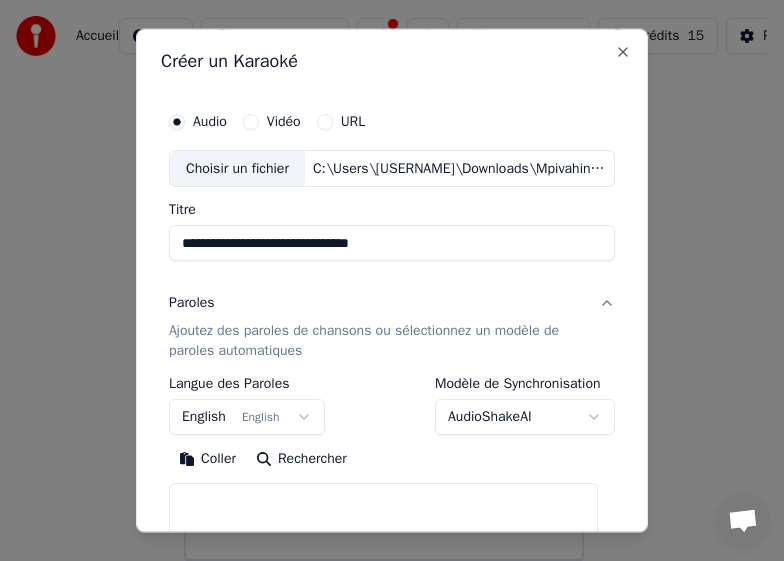 scroll, scrollTop: 0, scrollLeft: 0, axis: both 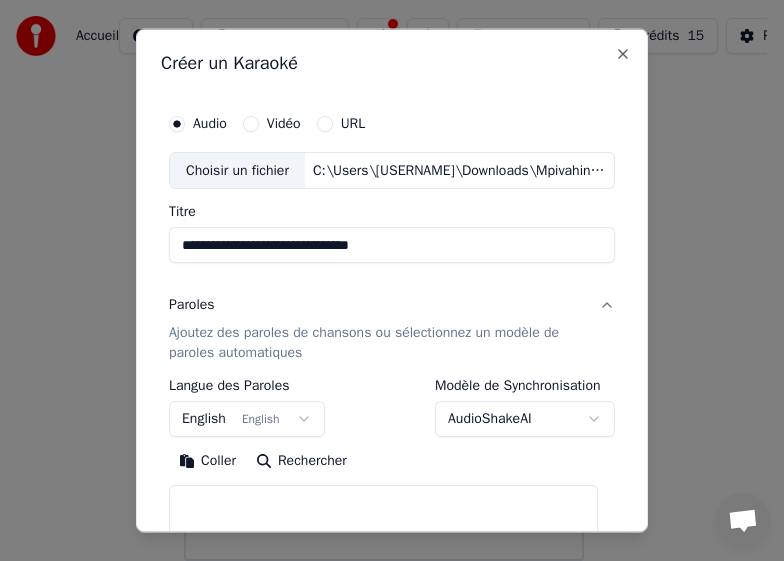 click on "Vidéo" at bounding box center (284, 123) 